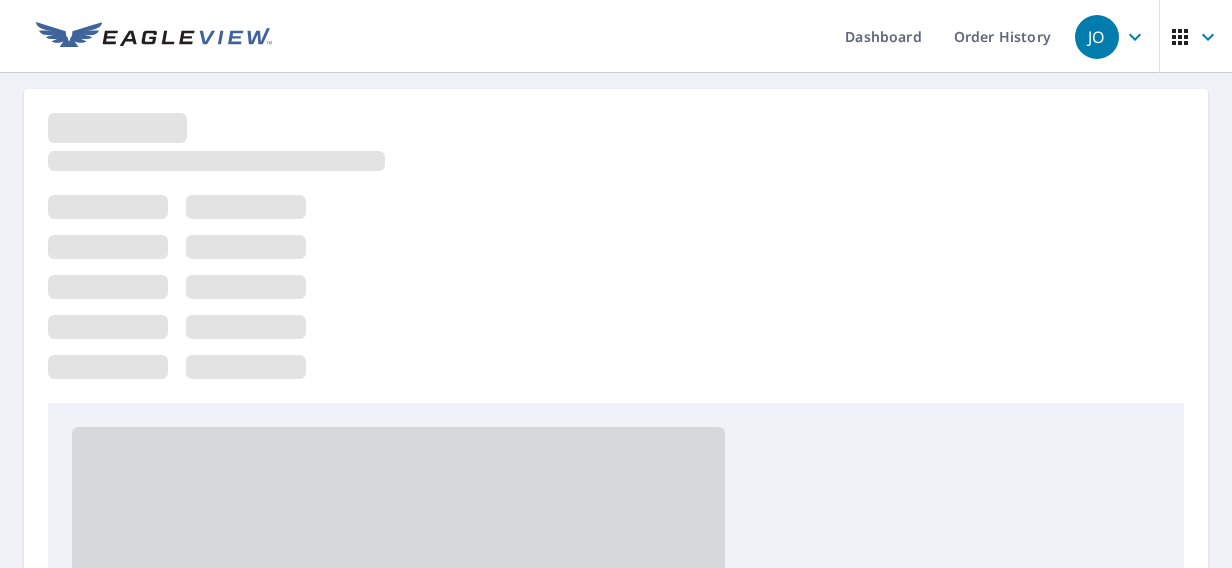 scroll, scrollTop: 0, scrollLeft: 0, axis: both 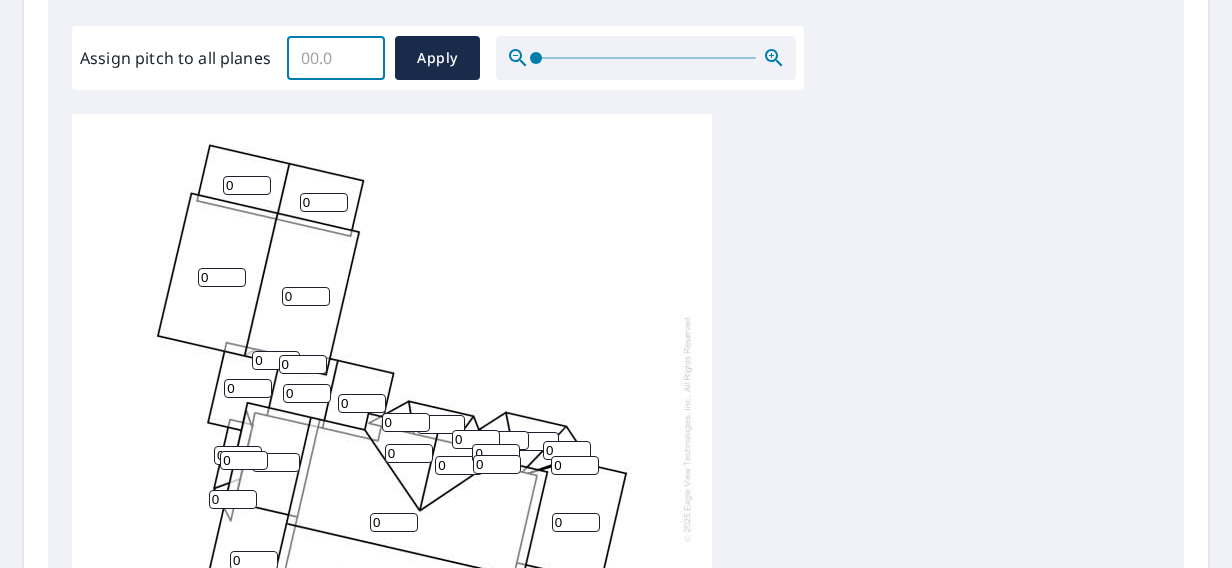click on "Assign pitch to all planes" at bounding box center [336, 58] 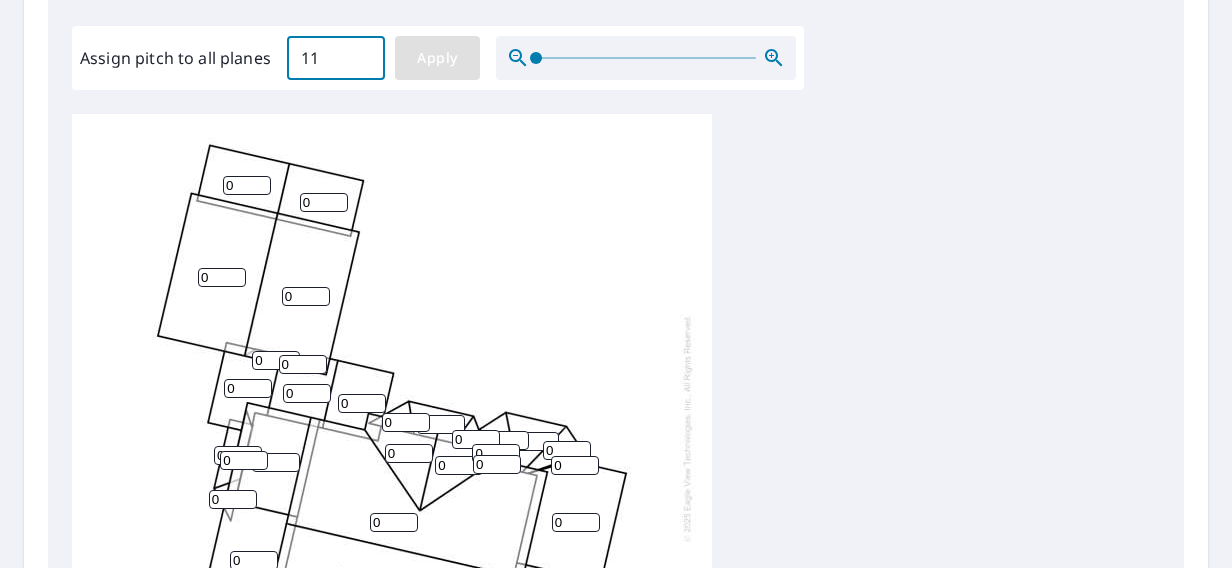 type on "11" 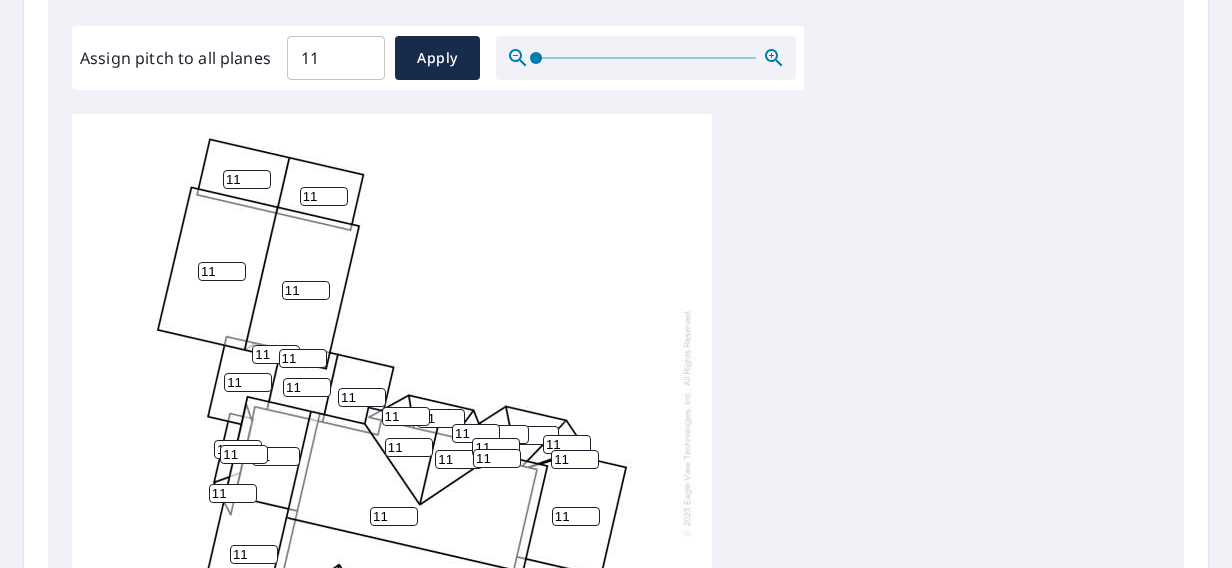 scroll, scrollTop: 20, scrollLeft: 0, axis: vertical 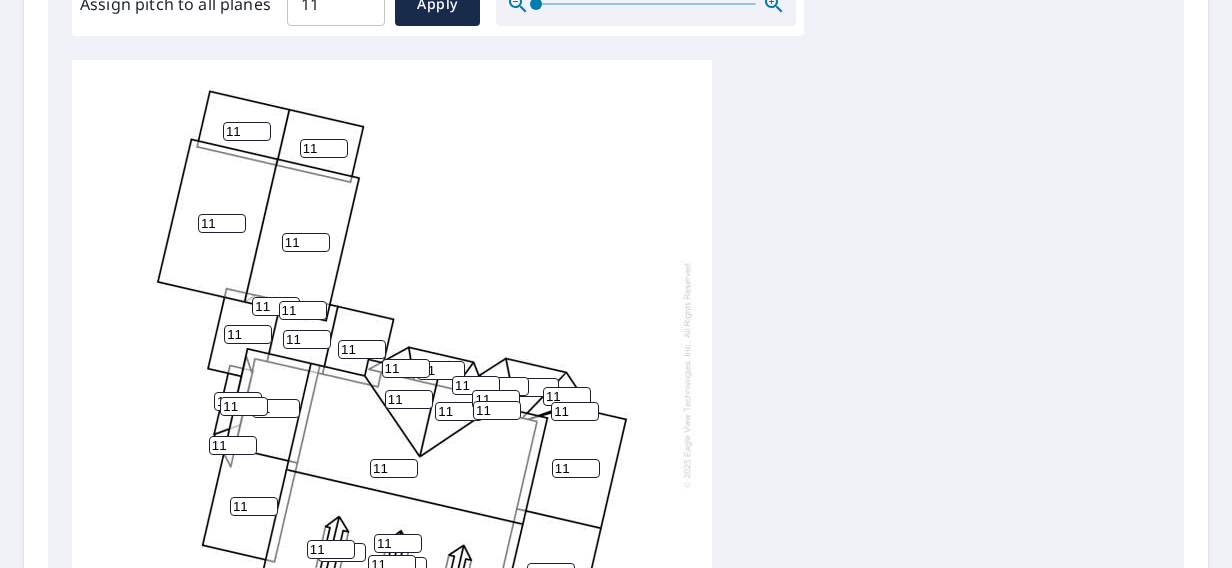 click on "11" at bounding box center [306, 242] 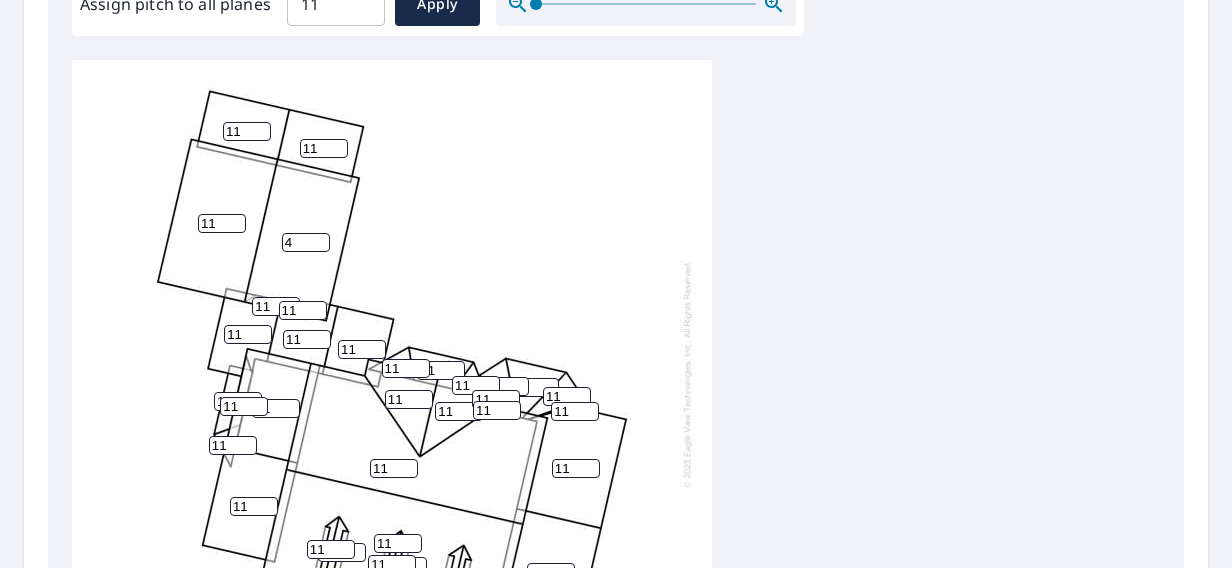 type on "4" 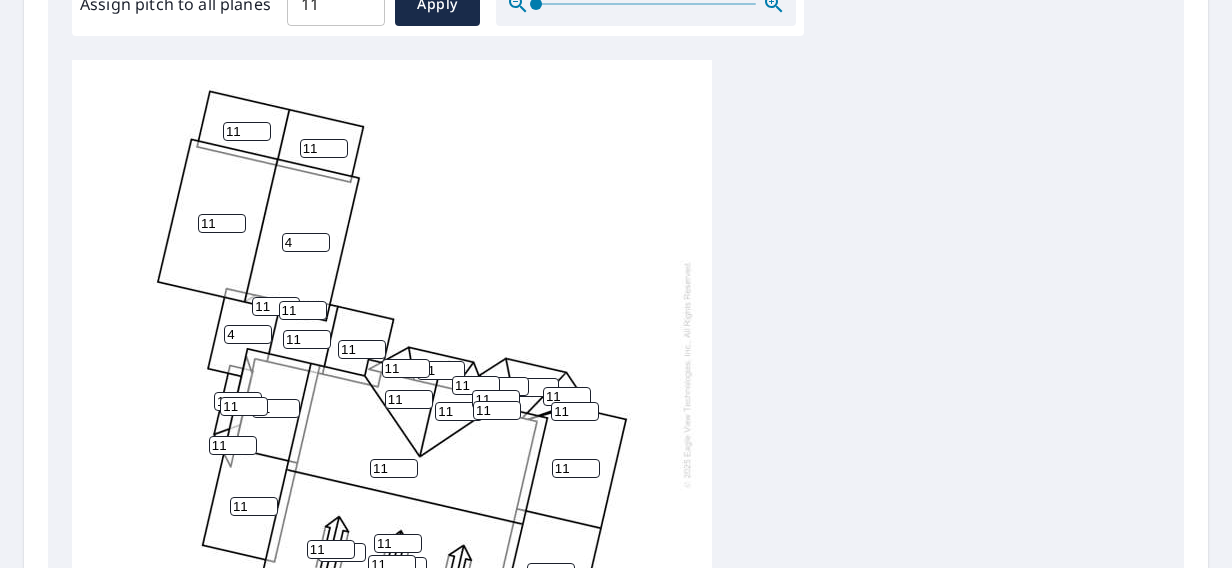 scroll, scrollTop: 20, scrollLeft: 0, axis: vertical 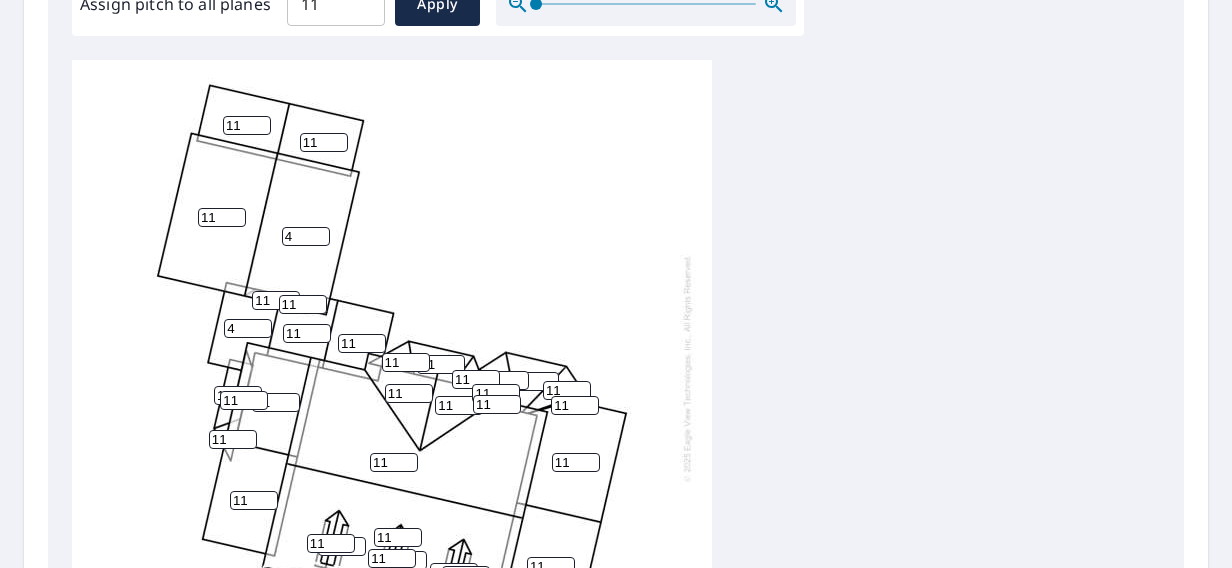 type on "4" 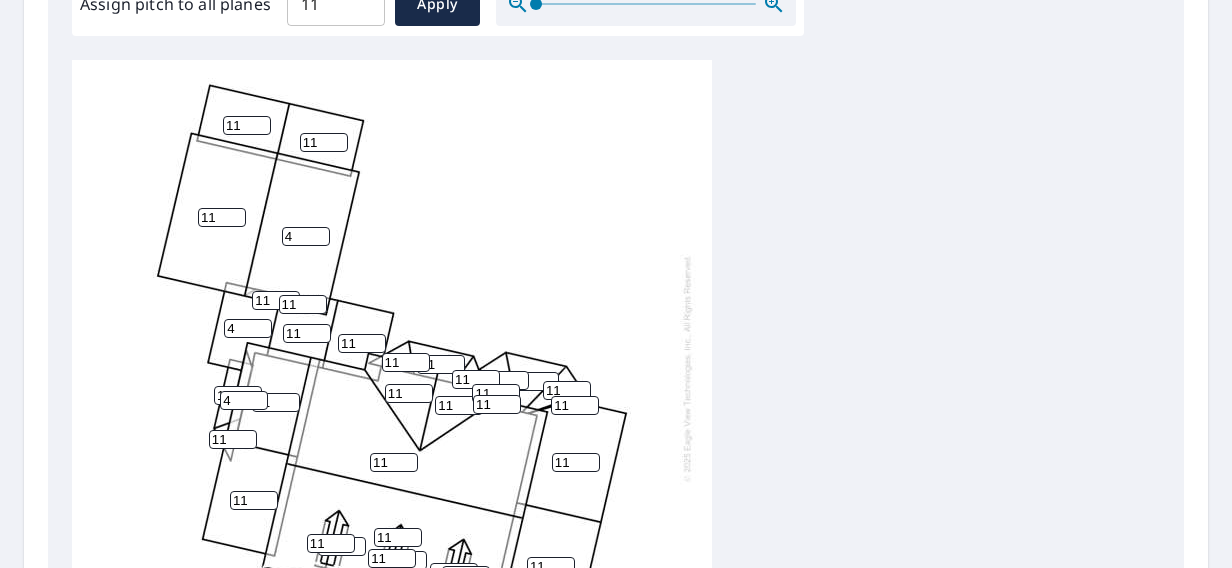 type on "4" 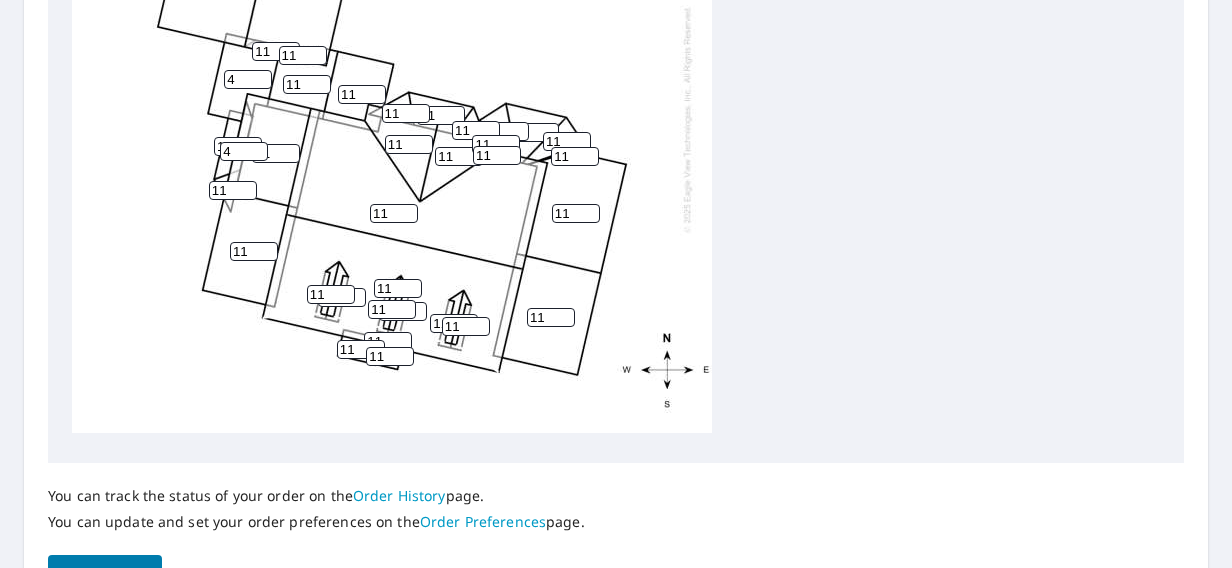 scroll, scrollTop: 1029, scrollLeft: 0, axis: vertical 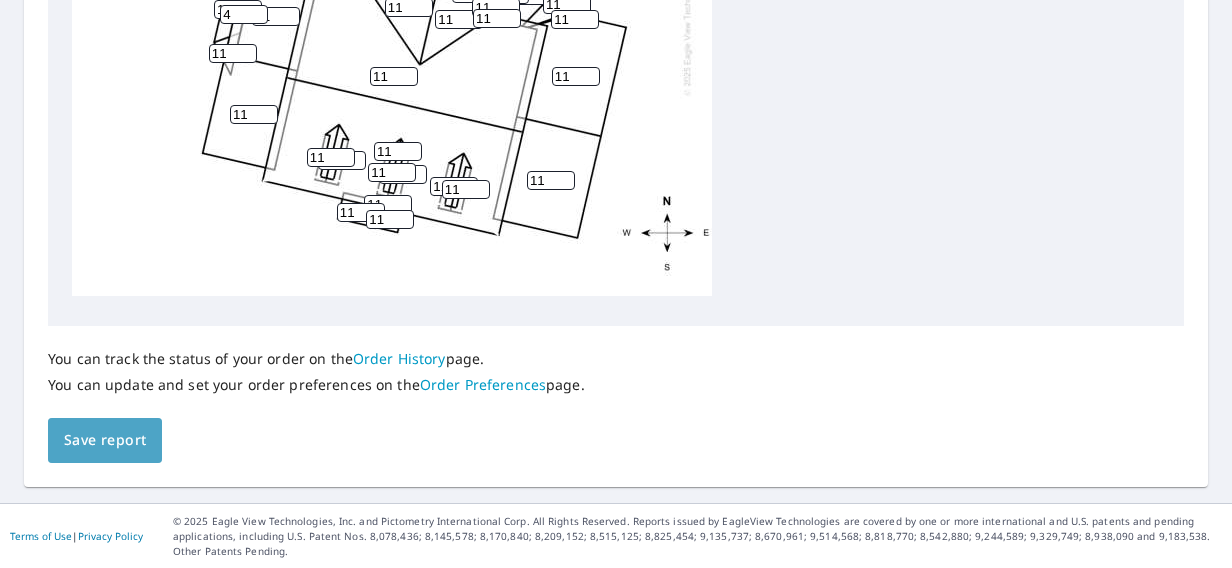 click on "Save report" at bounding box center (105, 440) 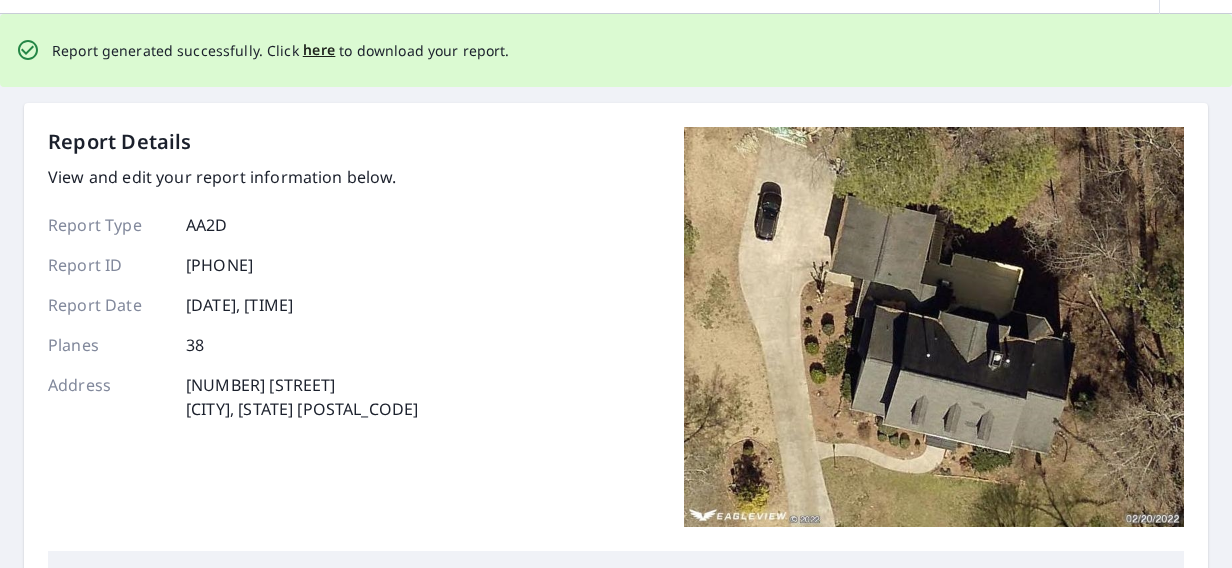 scroll, scrollTop: 0, scrollLeft: 0, axis: both 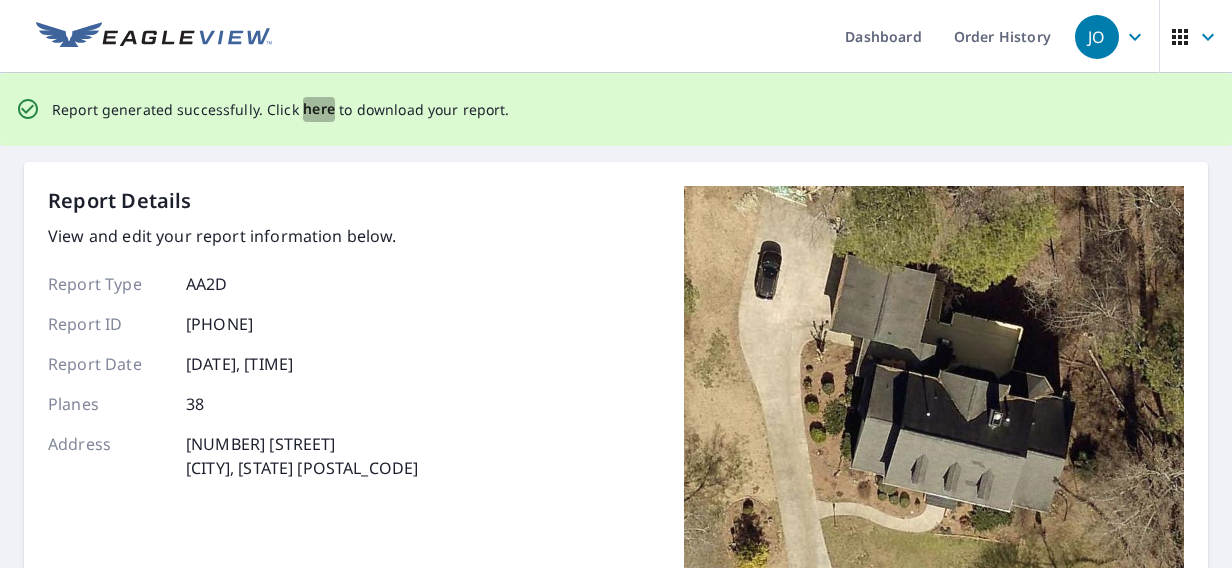 click on "here" at bounding box center (319, 109) 